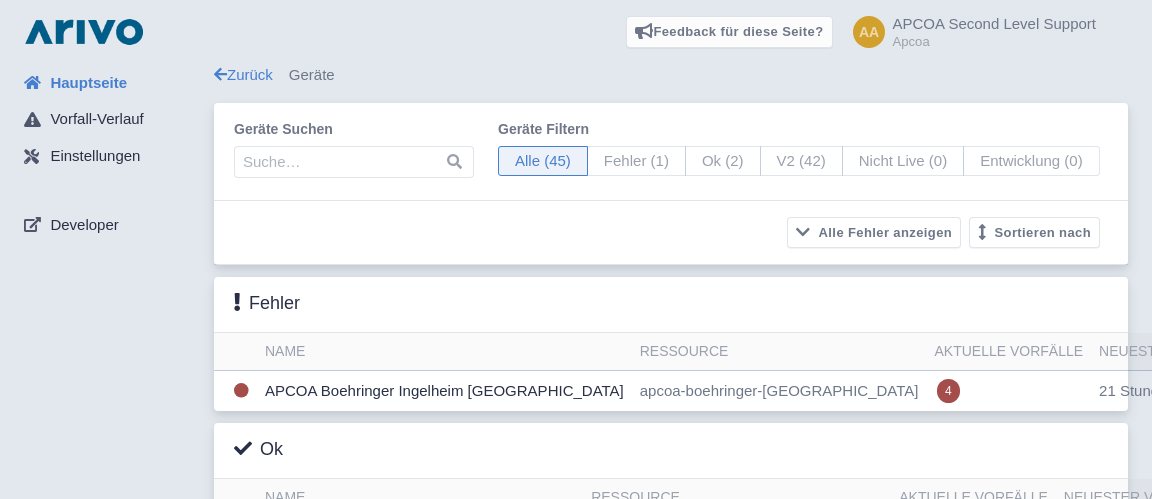 scroll, scrollTop: 0, scrollLeft: 0, axis: both 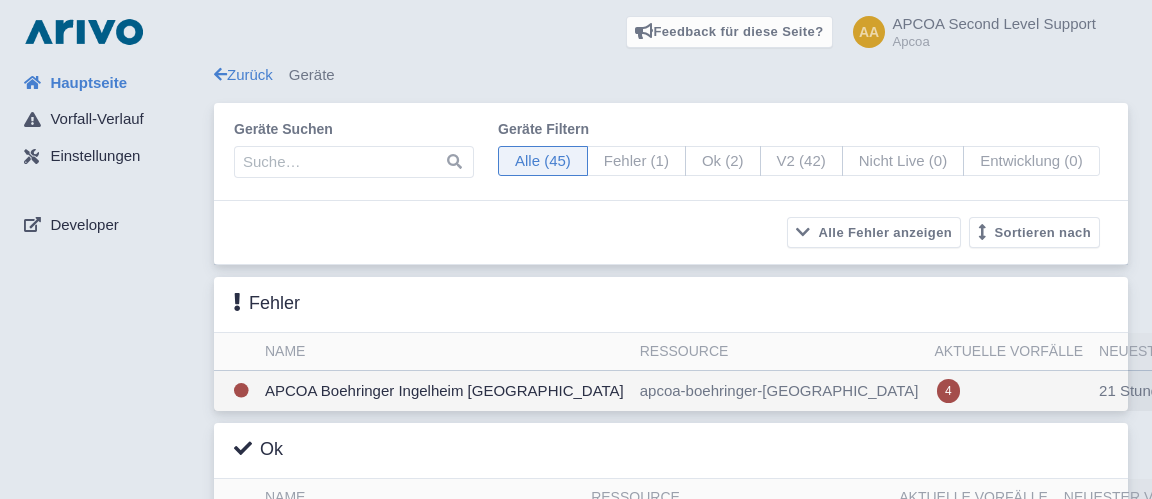 click on "APCOA Boehringer Ingelheim [GEOGRAPHIC_DATA]" at bounding box center [444, 391] 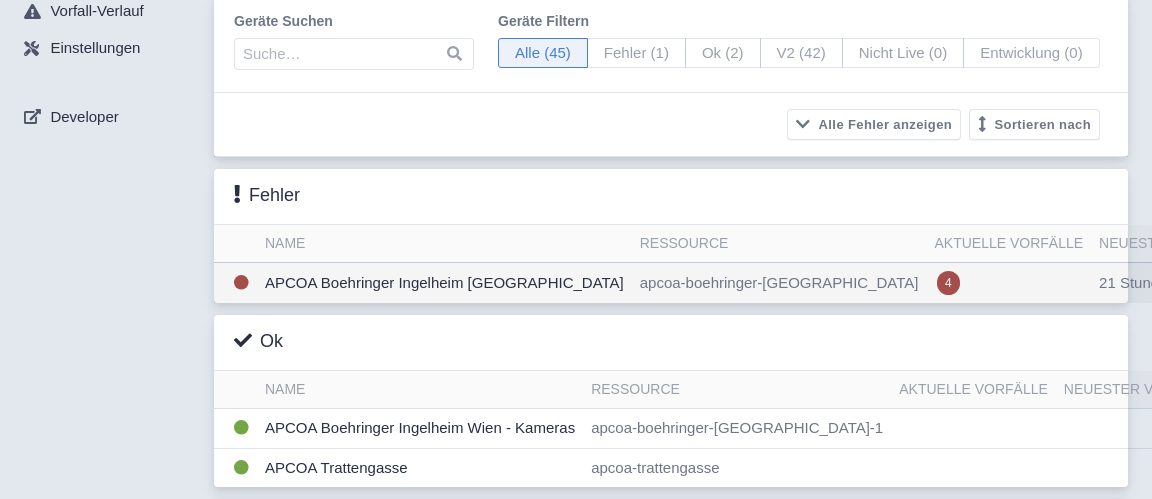 scroll, scrollTop: 216, scrollLeft: 0, axis: vertical 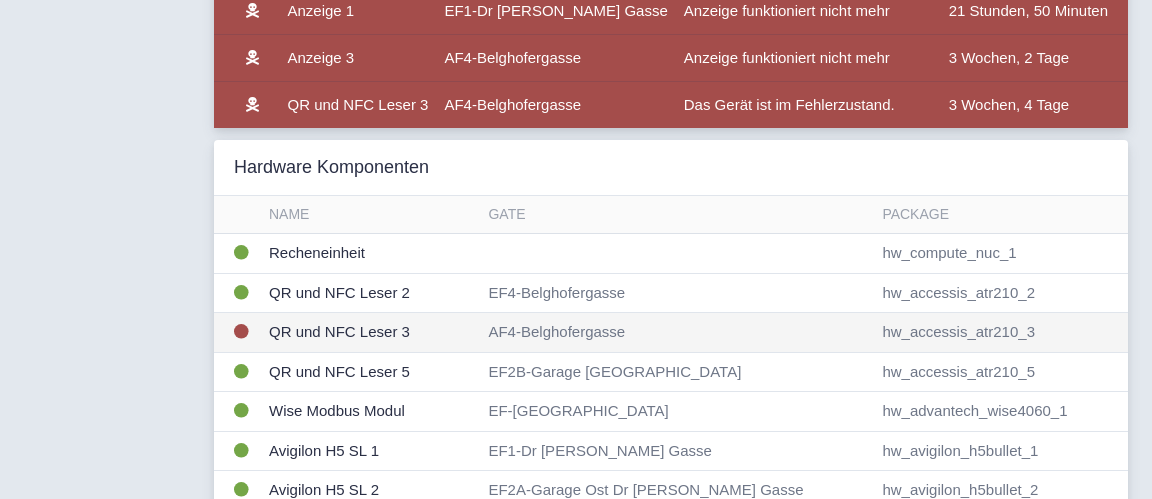 click on "QR und NFC Leser
3" at bounding box center [370, 333] 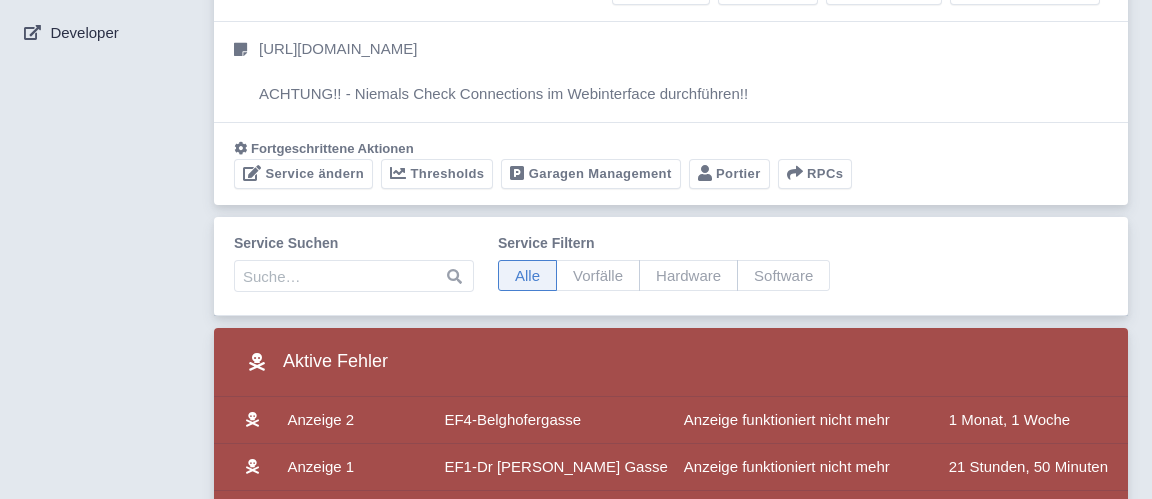 scroll, scrollTop: 0, scrollLeft: 0, axis: both 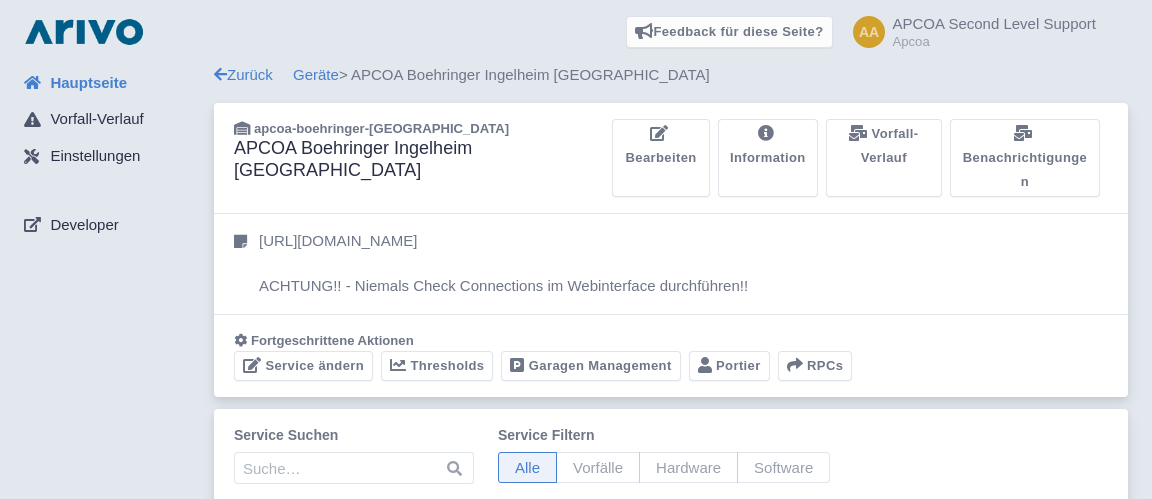 click on "Hauptseite" at bounding box center (88, 83) 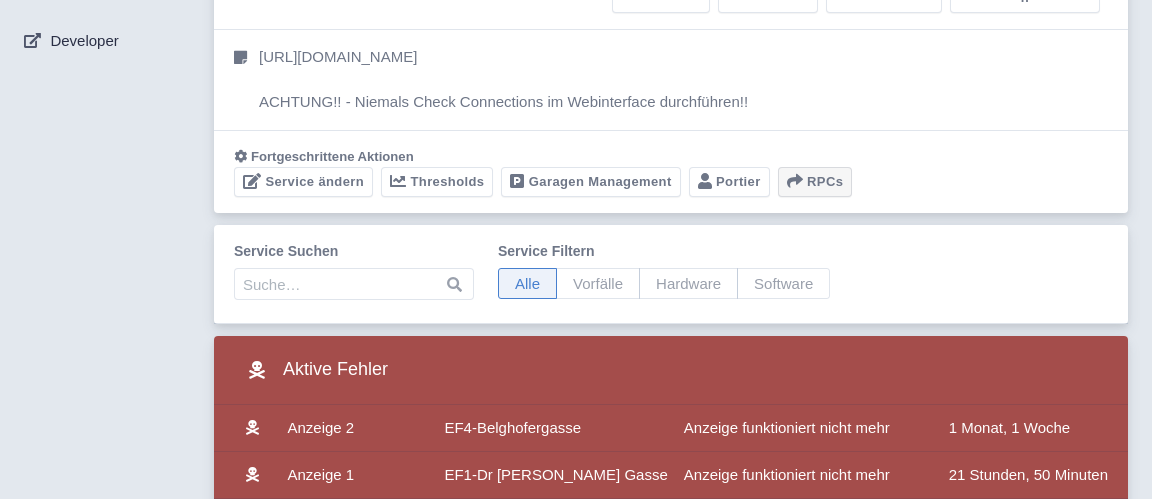 scroll, scrollTop: 0, scrollLeft: 0, axis: both 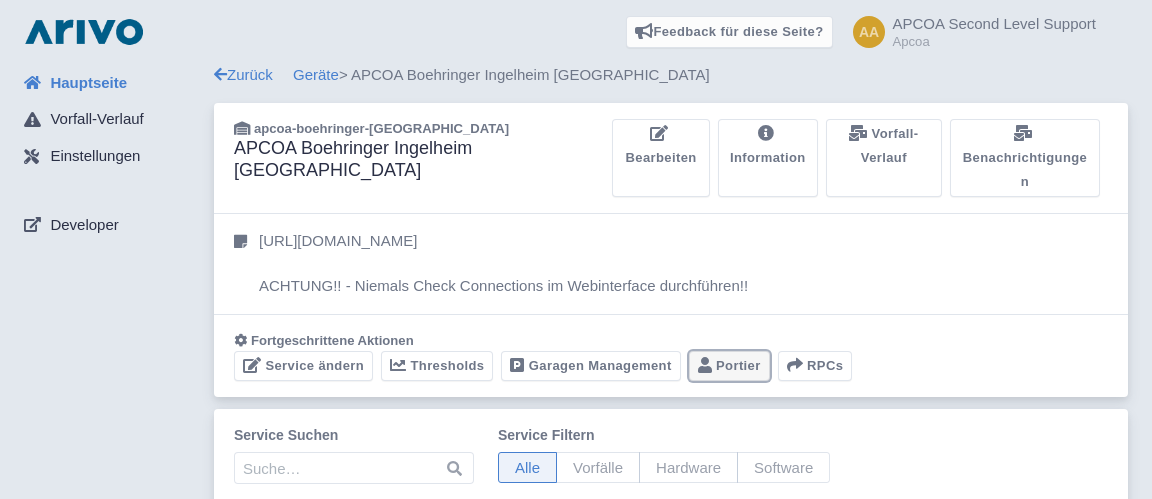 click on "Portier" at bounding box center [729, 366] 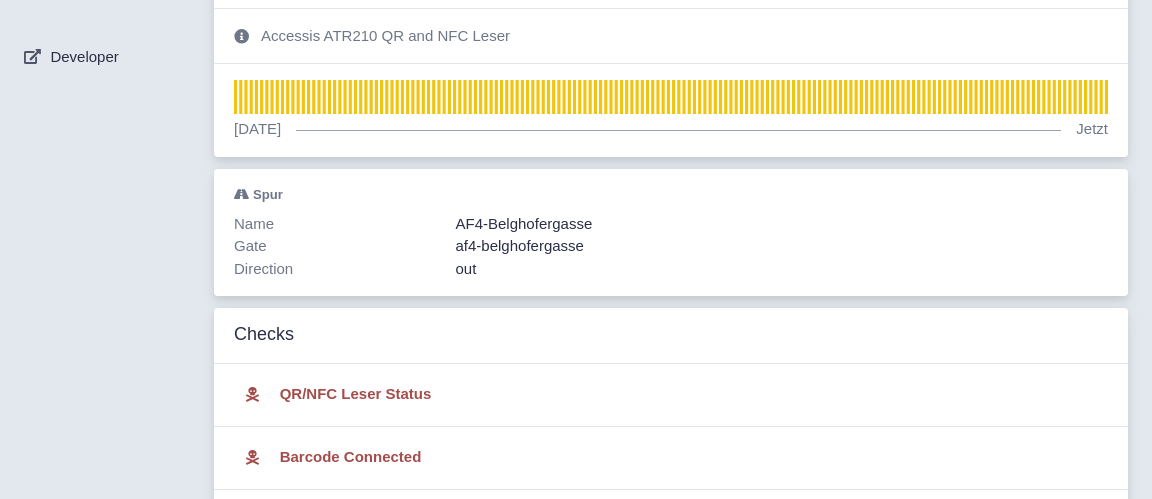 scroll, scrollTop: 1, scrollLeft: 0, axis: vertical 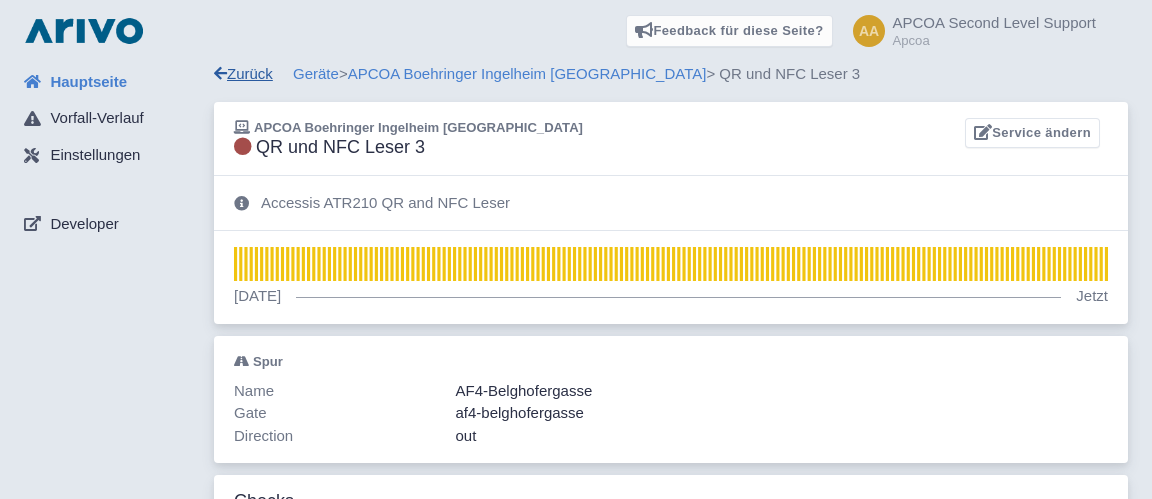 click on "Zurück" at bounding box center [243, 73] 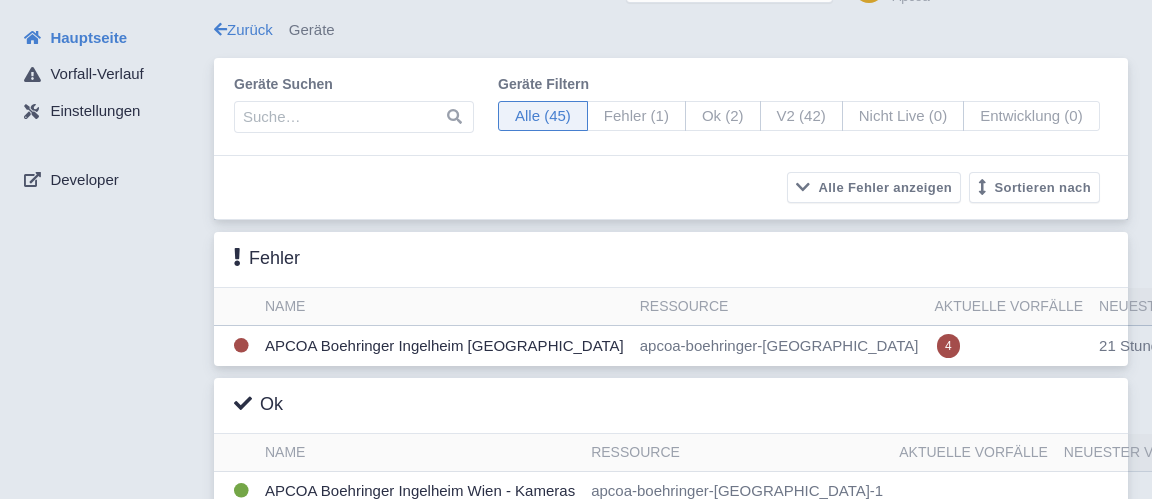 scroll, scrollTop: 0, scrollLeft: 0, axis: both 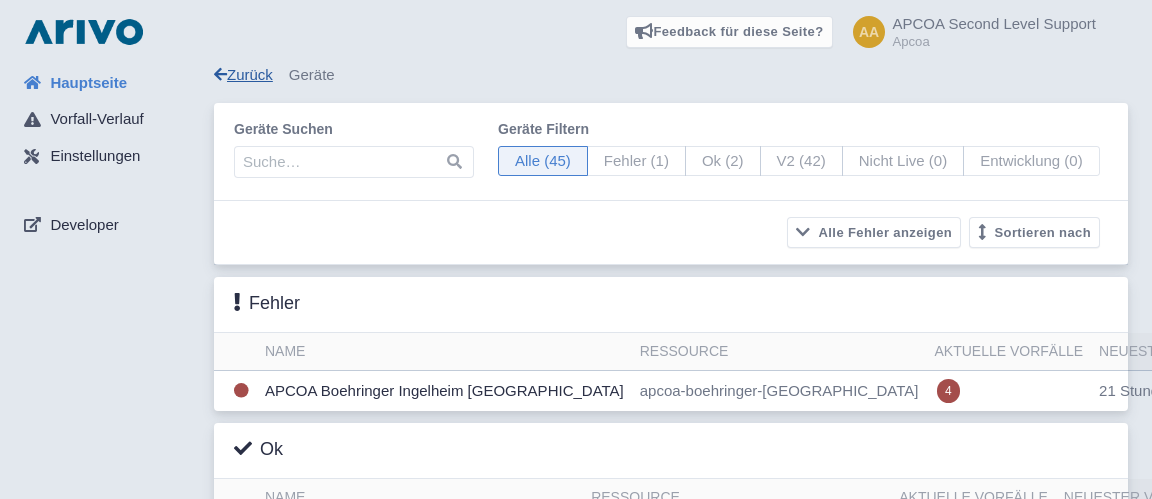 click on "Zurück" at bounding box center [243, 74] 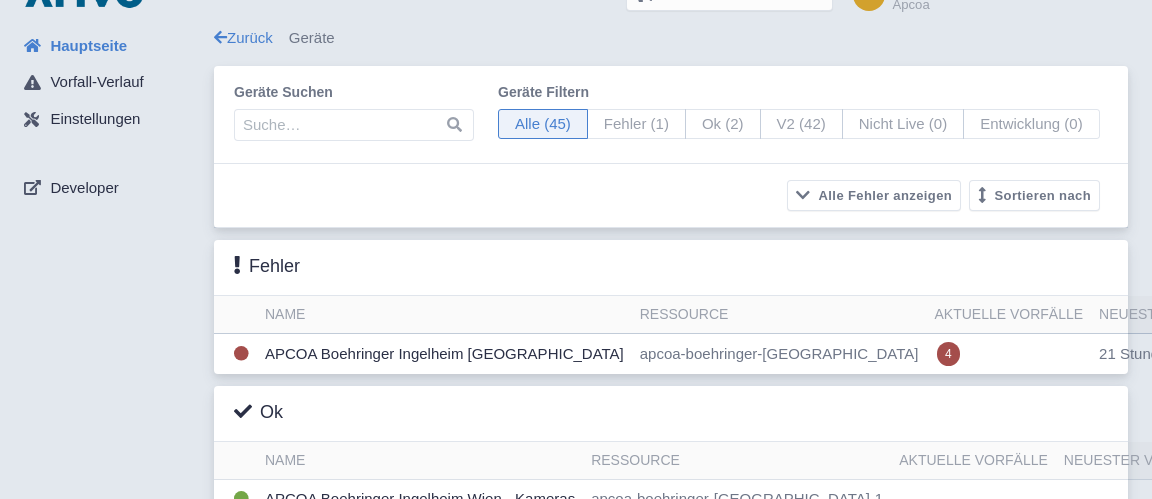 scroll, scrollTop: 0, scrollLeft: 0, axis: both 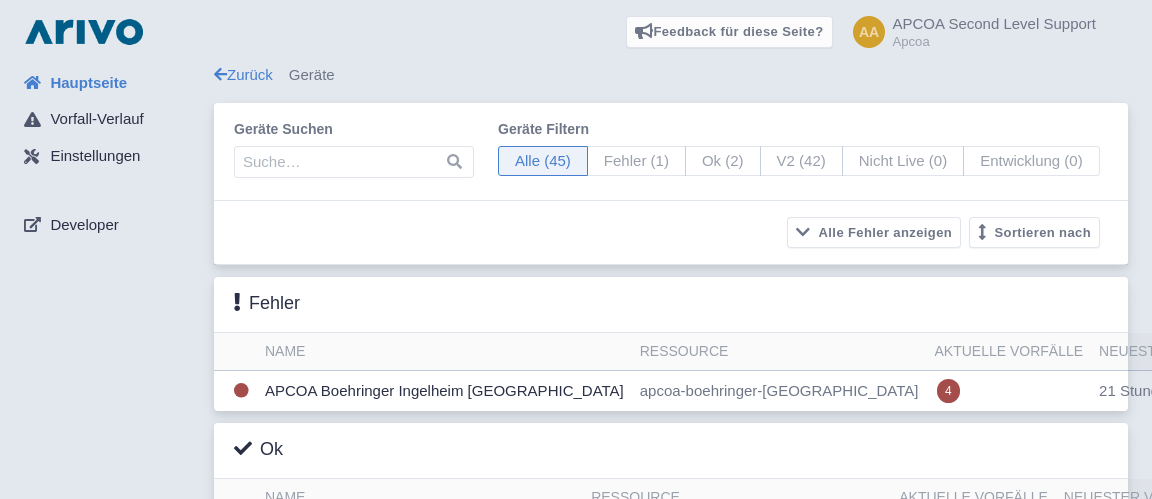 click on "Hauptseite" at bounding box center (88, 83) 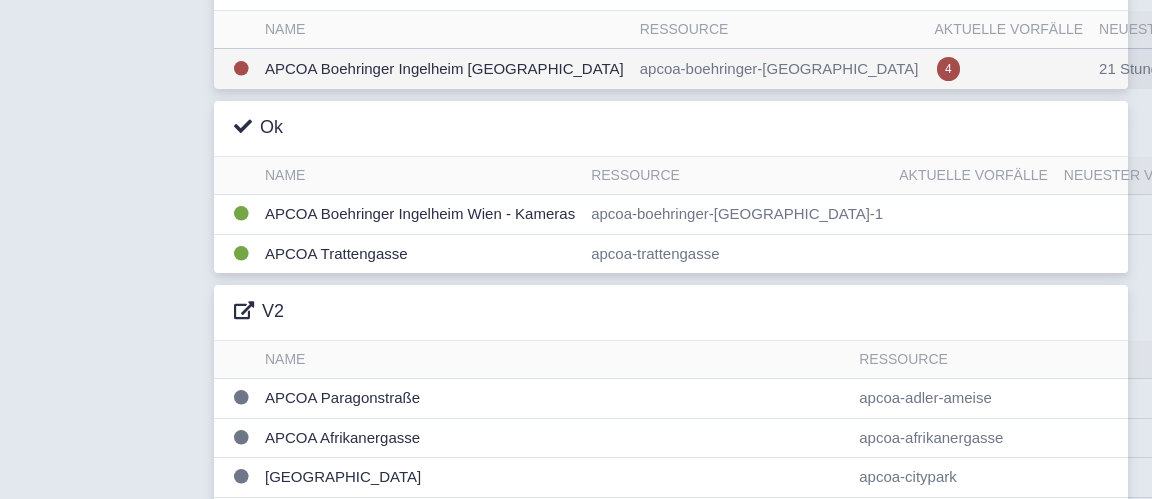 scroll, scrollTop: 324, scrollLeft: 0, axis: vertical 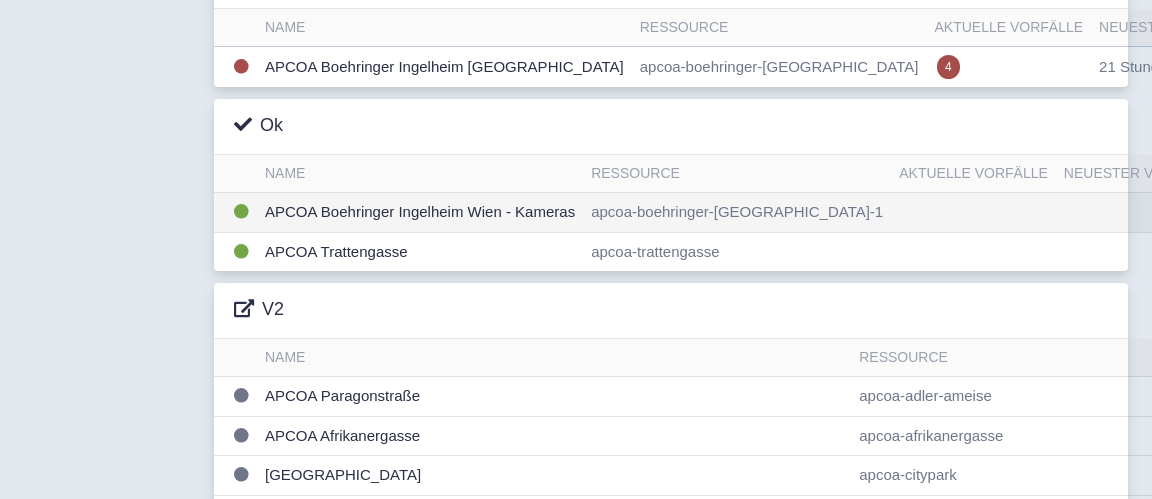 click on "APCOA Boehringer Ingelheim Wien - Kameras" at bounding box center [420, 213] 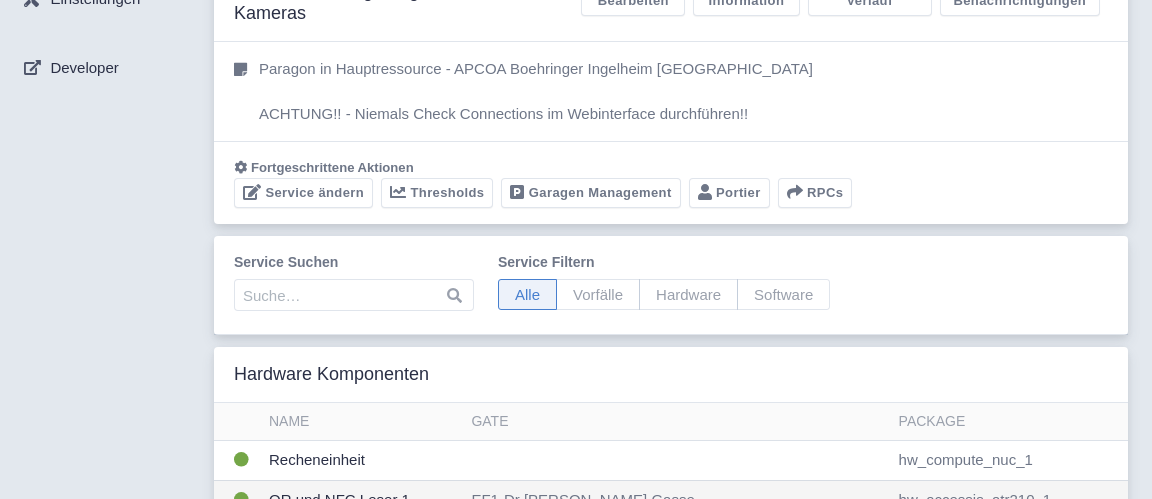 scroll, scrollTop: 0, scrollLeft: 0, axis: both 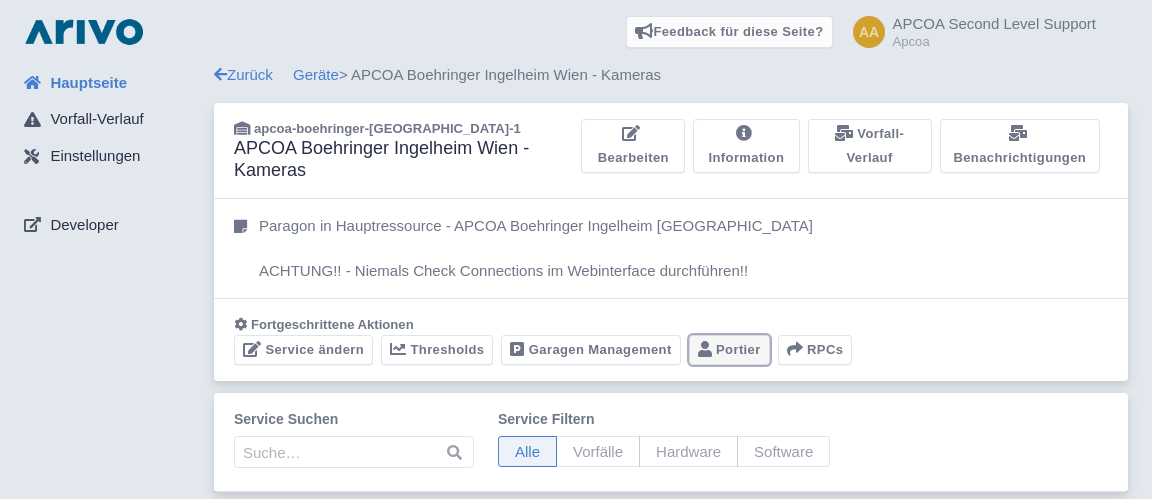 click on "Portier" at bounding box center (729, 350) 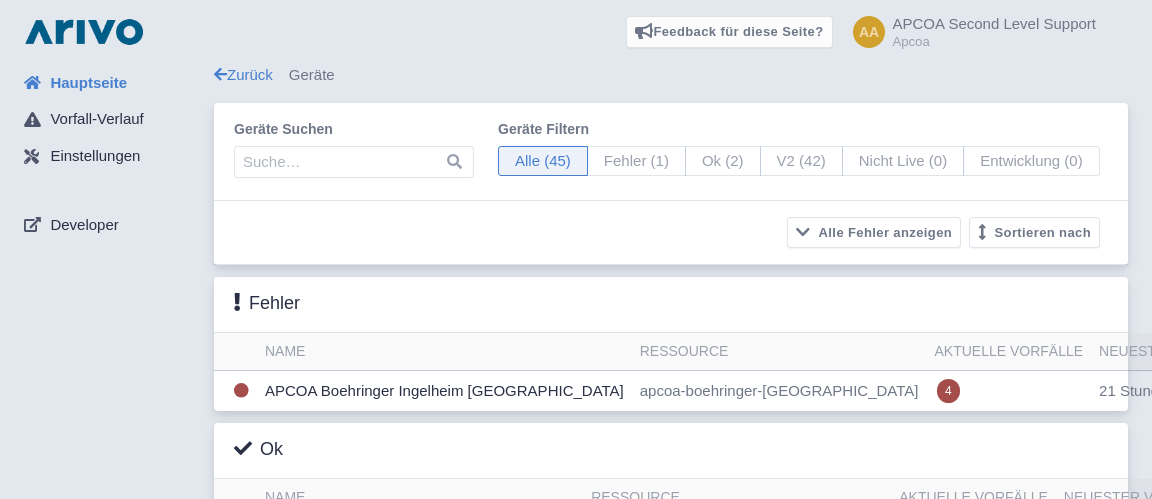 scroll, scrollTop: 0, scrollLeft: 0, axis: both 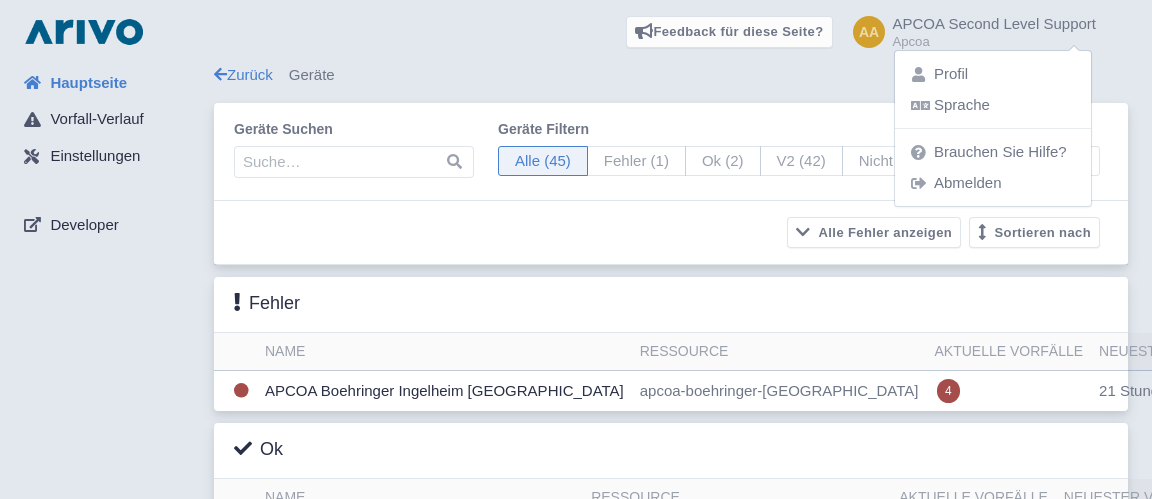 click on "APCOA Second Level Support
Apcoa" at bounding box center [994, 32] 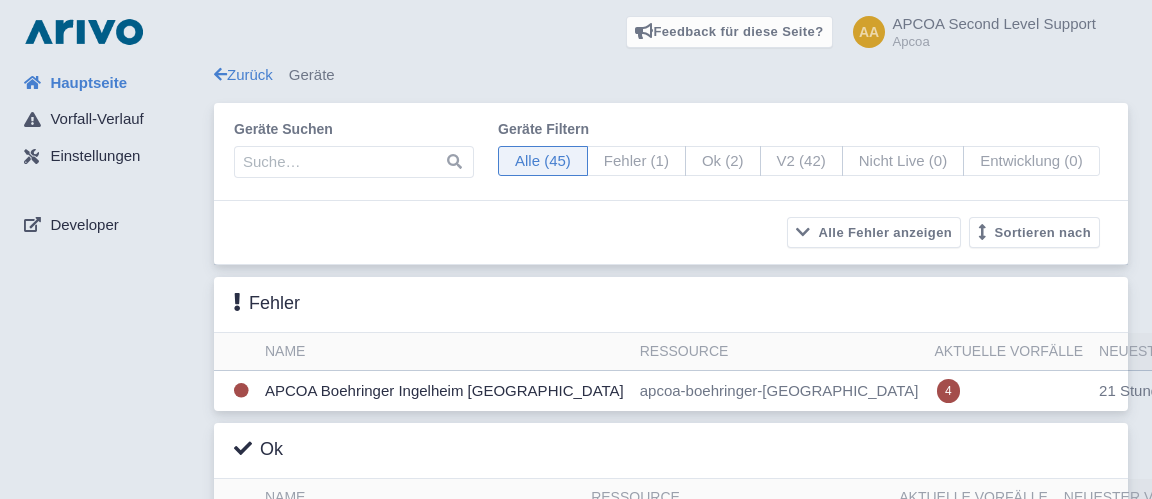 click on "Zurück
Geräte" at bounding box center [671, 75] 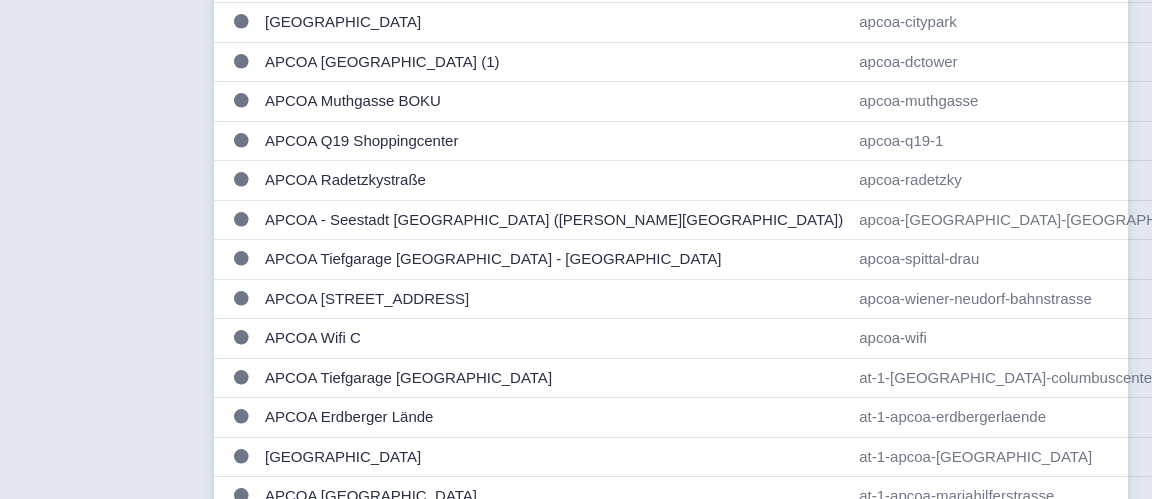 scroll, scrollTop: 540, scrollLeft: 0, axis: vertical 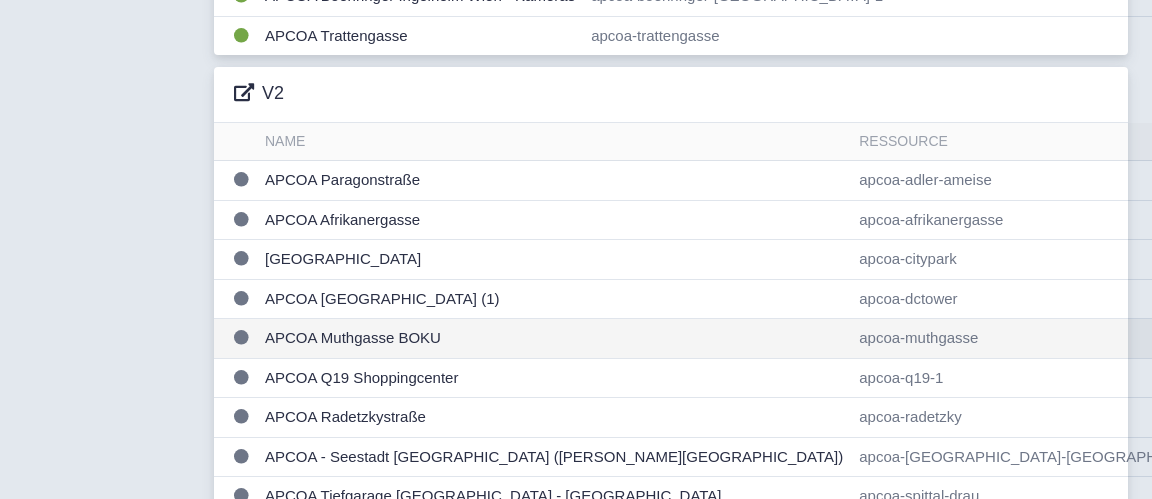 click on "APCOA Muthgasse BOKU" at bounding box center (554, 339) 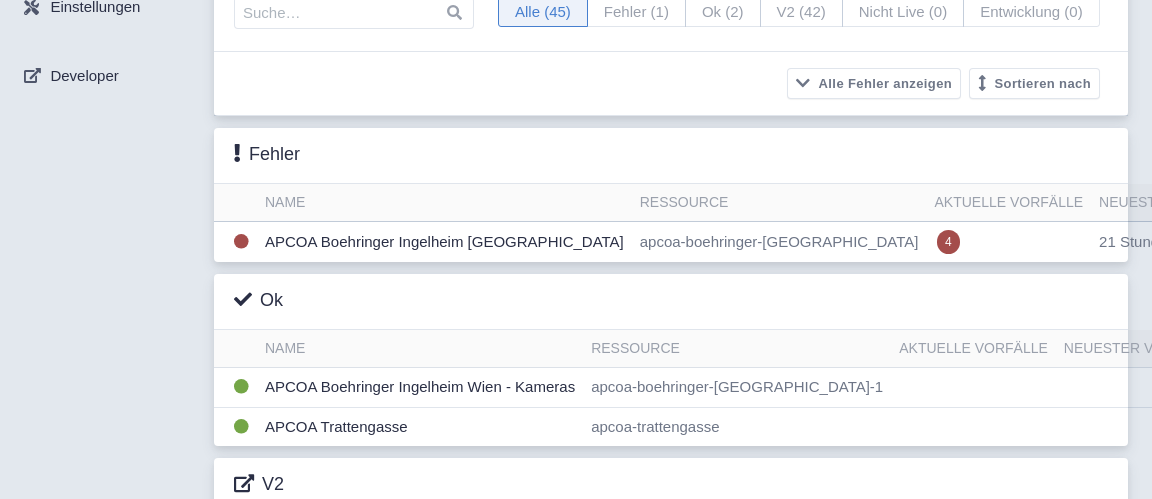 scroll, scrollTop: 216, scrollLeft: 0, axis: vertical 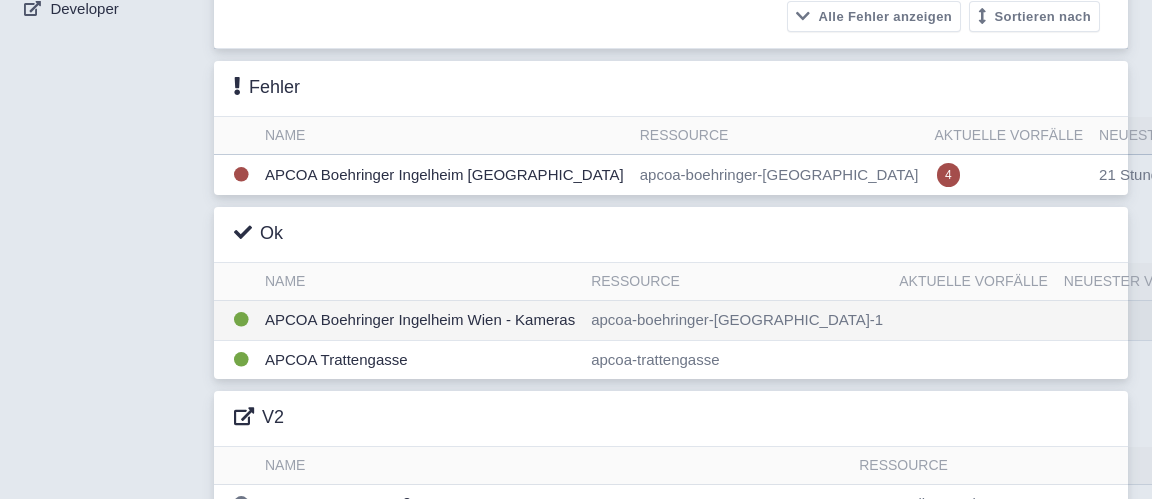 click on "APCOA Boehringer Ingelheim Wien - Kameras" at bounding box center (420, 321) 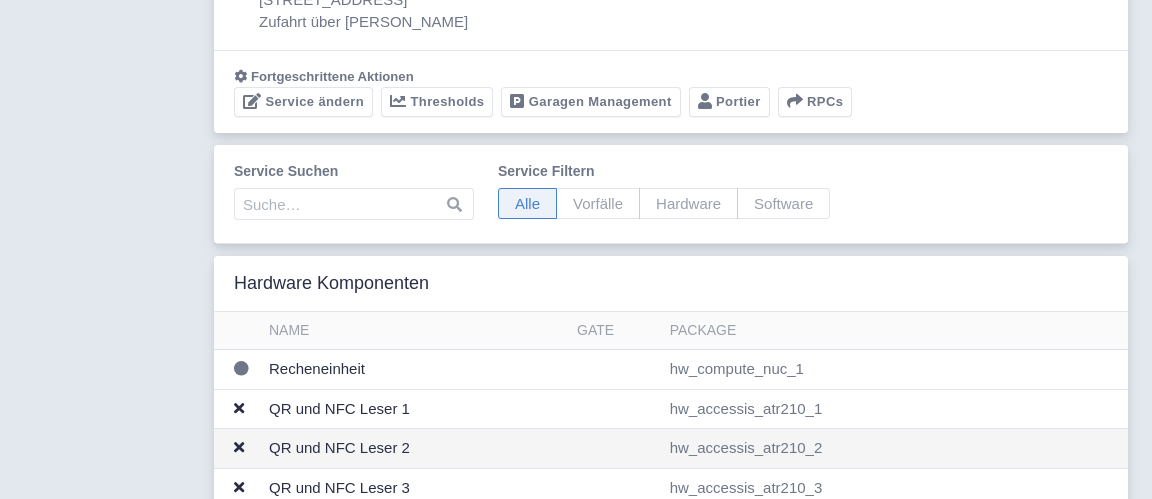scroll, scrollTop: 0, scrollLeft: 0, axis: both 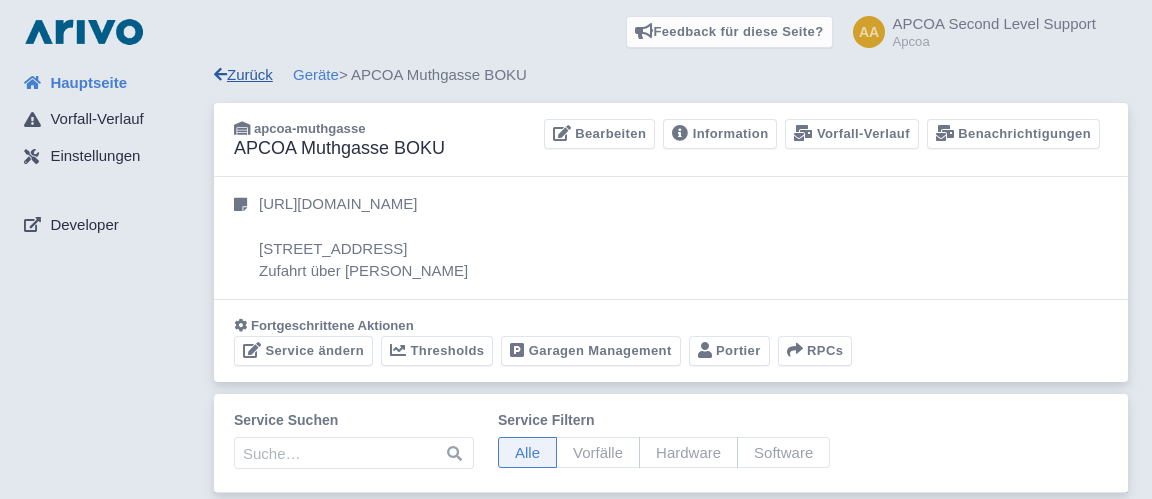 click on "Zurück" at bounding box center (243, 74) 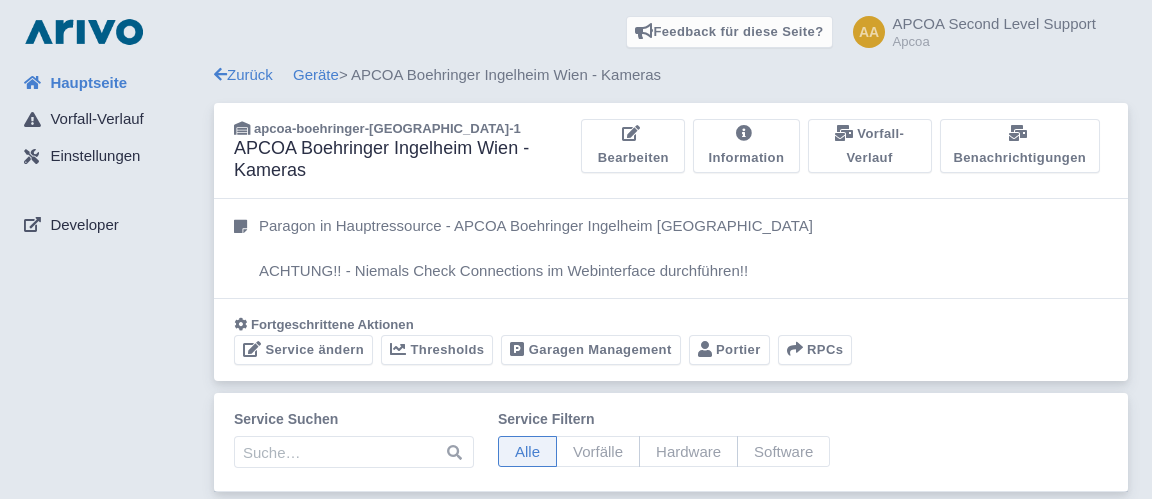 scroll, scrollTop: 0, scrollLeft: 0, axis: both 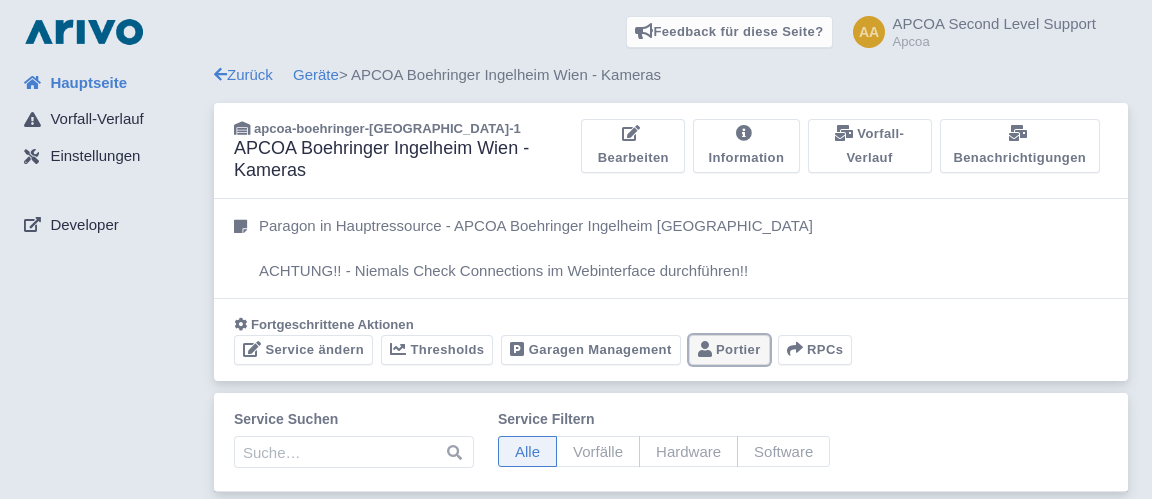 click on "Portier" at bounding box center [729, 350] 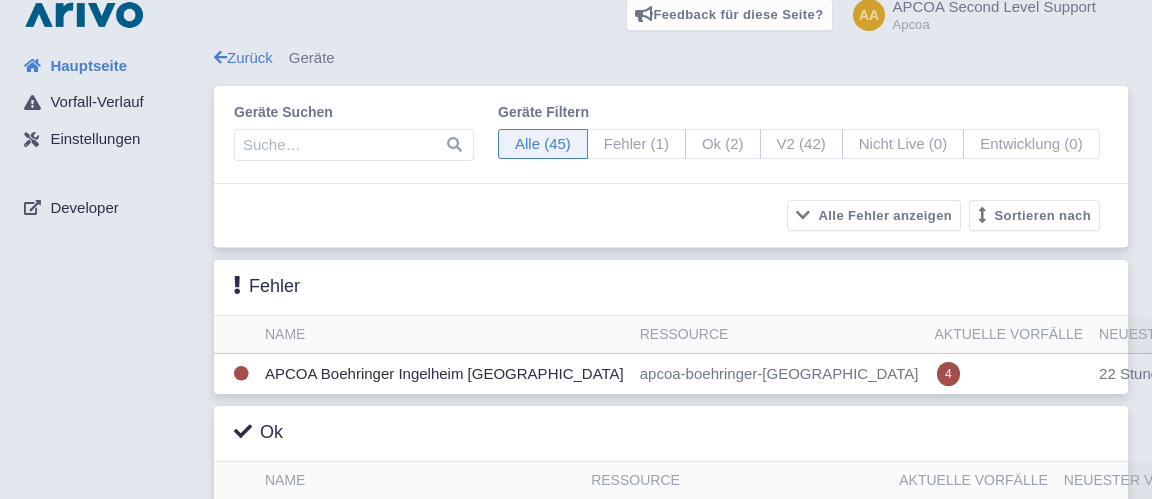 scroll, scrollTop: 0, scrollLeft: 0, axis: both 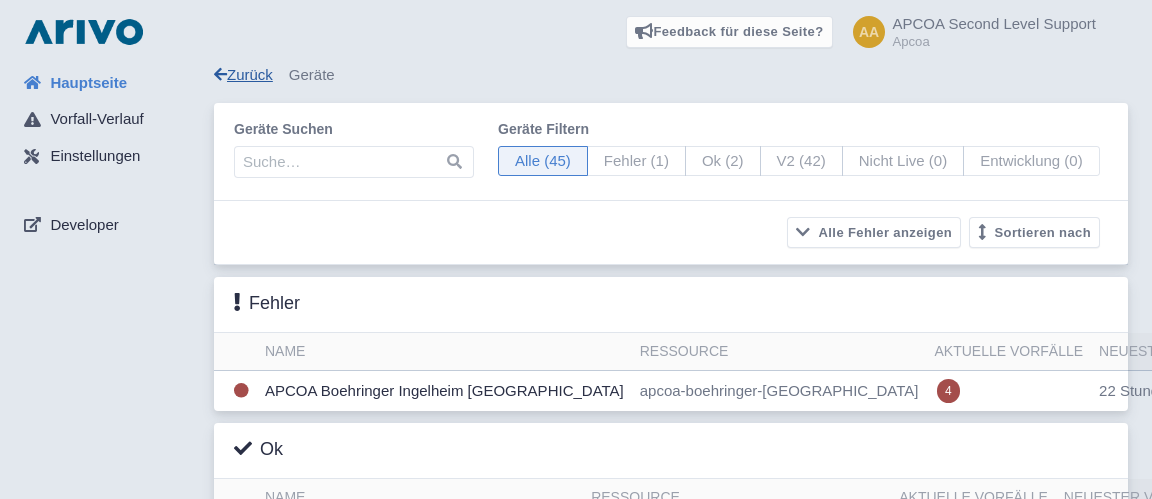 click on "Zurück" at bounding box center [243, 74] 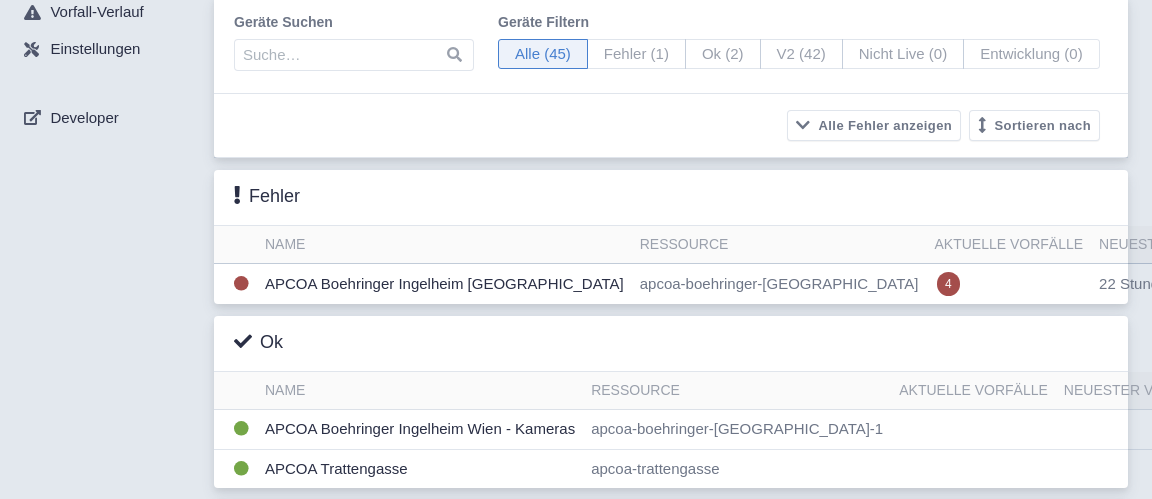 scroll, scrollTop: 108, scrollLeft: 0, axis: vertical 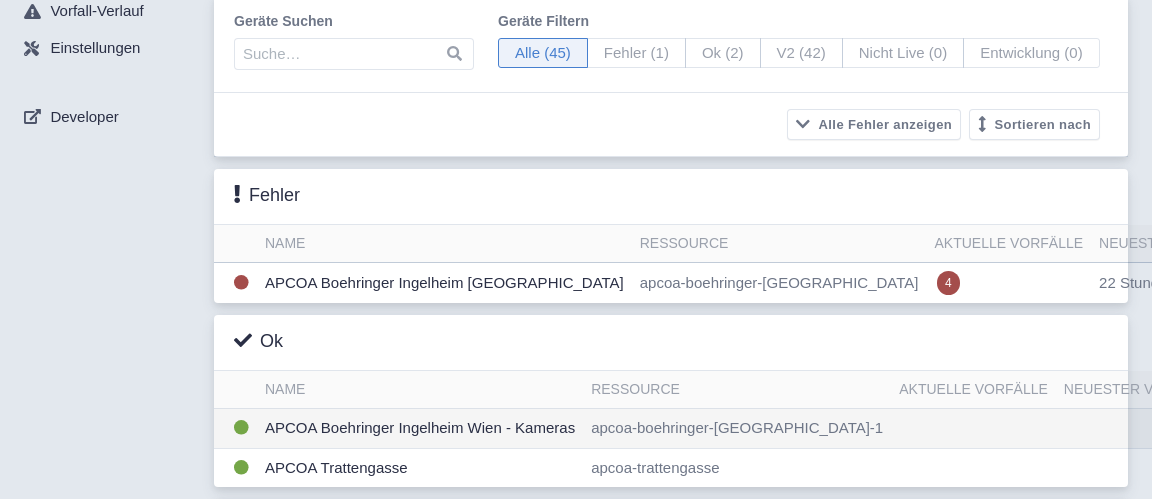 click on "APCOA Boehringer Ingelheim Wien - Kameras" at bounding box center (420, 429) 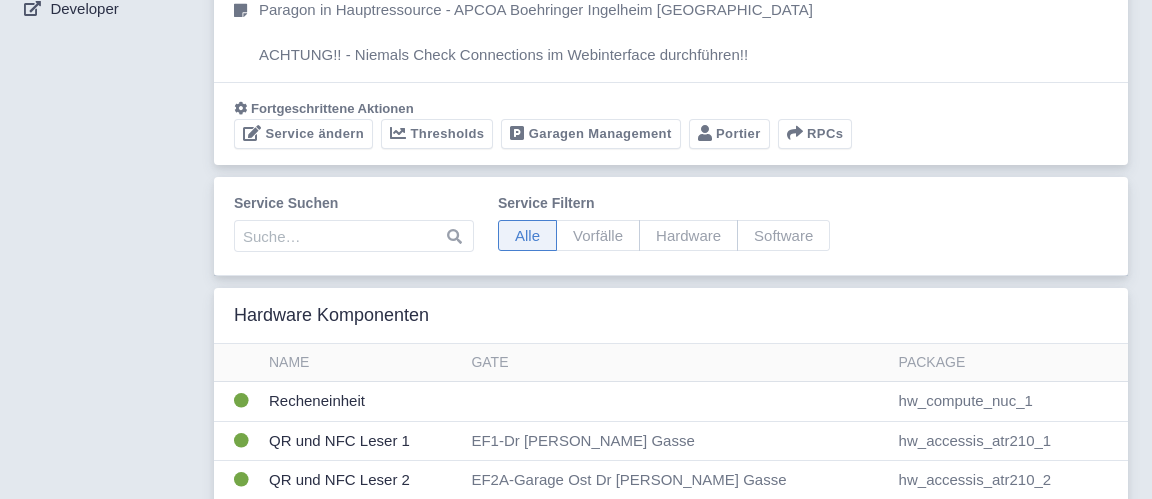 scroll, scrollTop: 108, scrollLeft: 0, axis: vertical 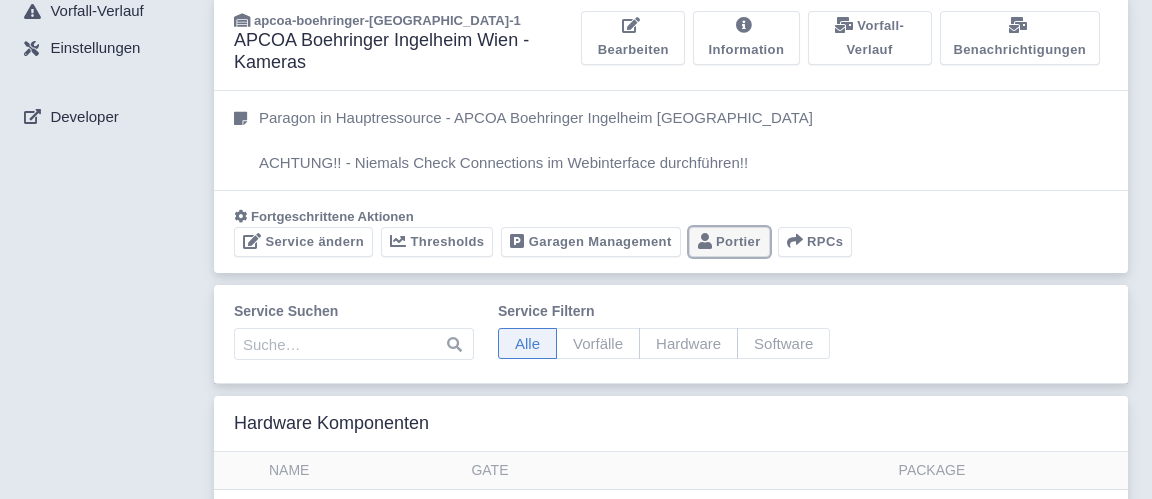 click on "Portier" at bounding box center (729, 242) 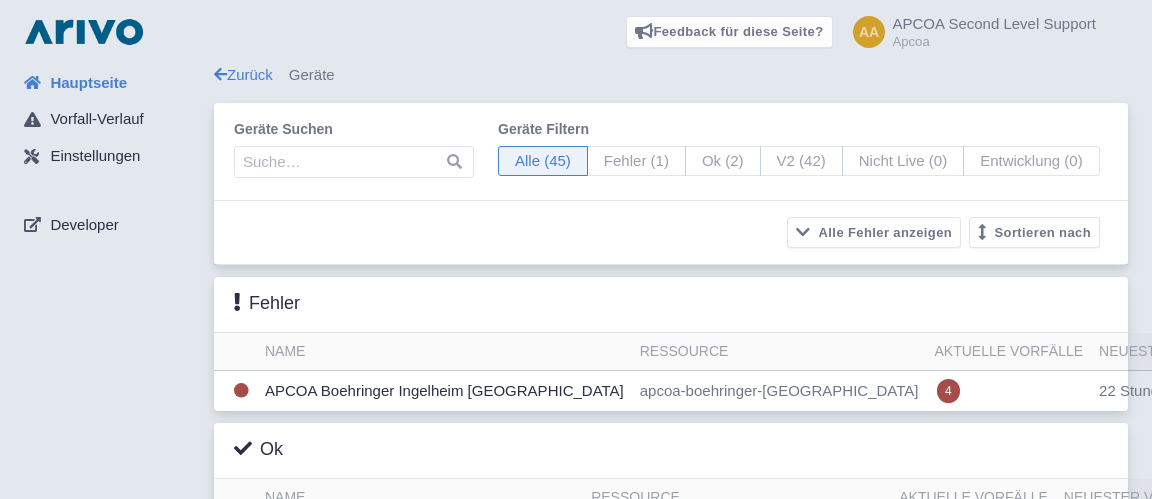 scroll, scrollTop: 0, scrollLeft: 0, axis: both 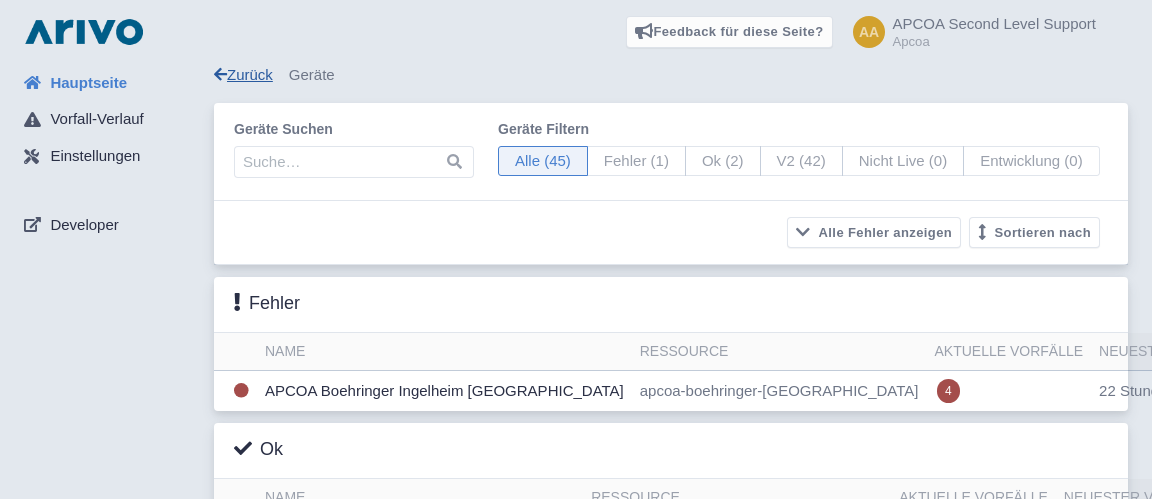 click on "Zurück" at bounding box center [243, 74] 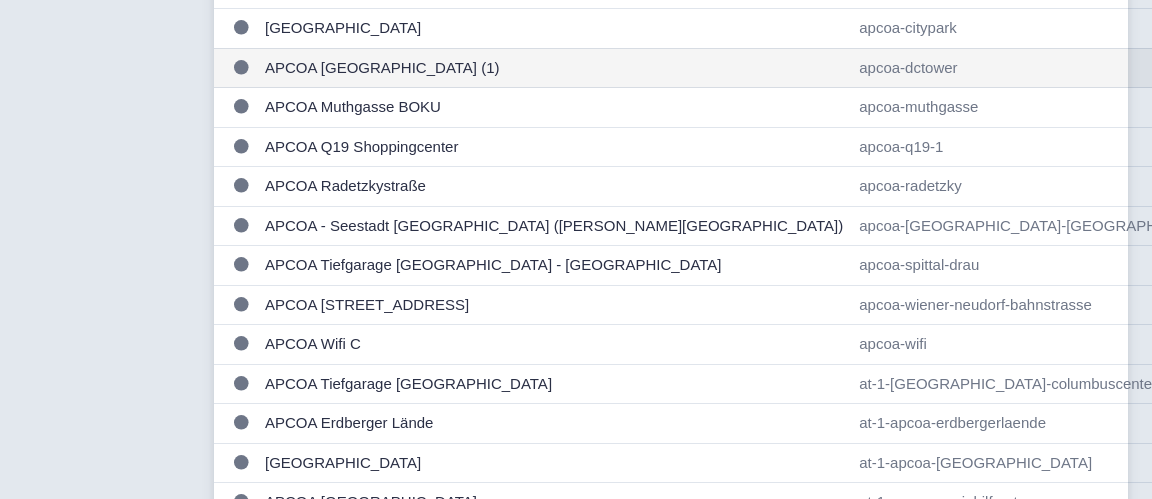 scroll, scrollTop: 772, scrollLeft: 0, axis: vertical 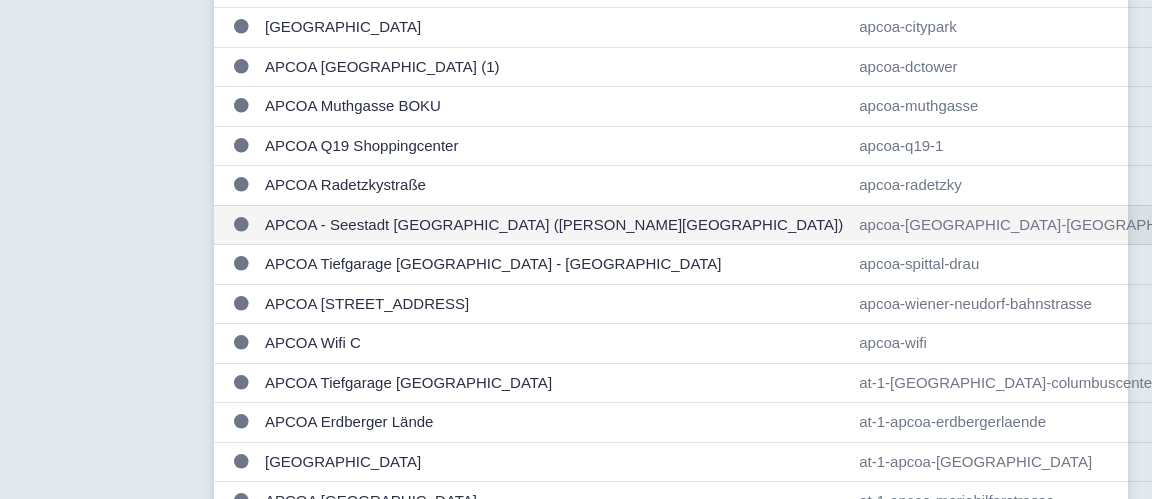 click on "APCOA - Seestadt [GEOGRAPHIC_DATA] ([PERSON_NAME][GEOGRAPHIC_DATA])" at bounding box center [554, 225] 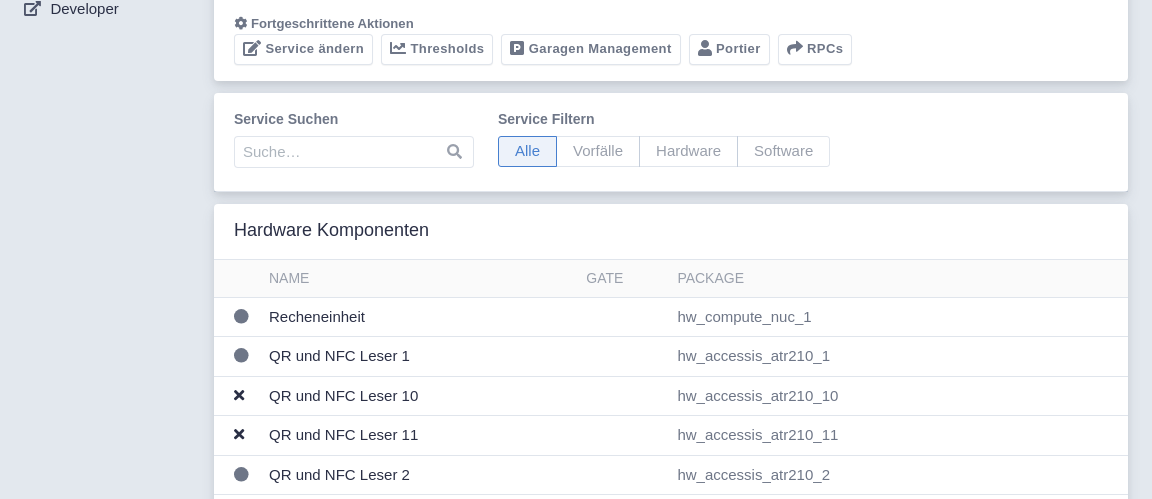 scroll, scrollTop: 0, scrollLeft: 0, axis: both 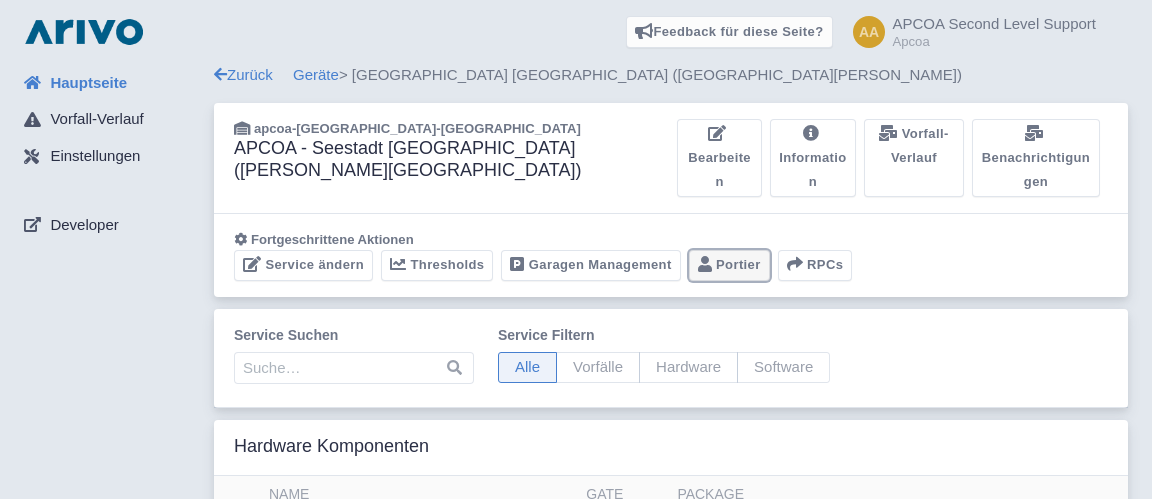 click on "Portier" at bounding box center [729, 265] 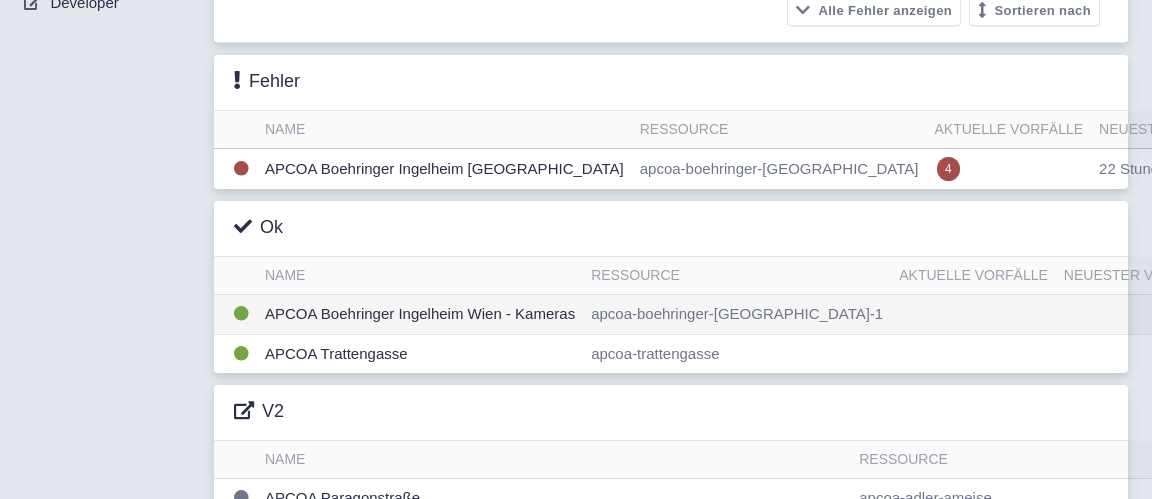 scroll, scrollTop: 232, scrollLeft: 0, axis: vertical 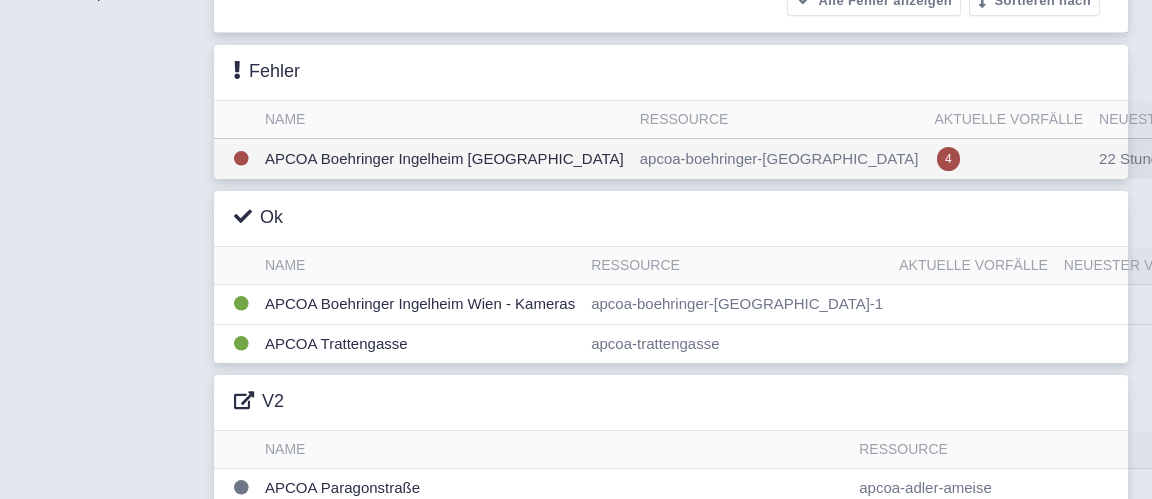 click on "APCOA Boehringer Ingelheim Wien" at bounding box center (444, 159) 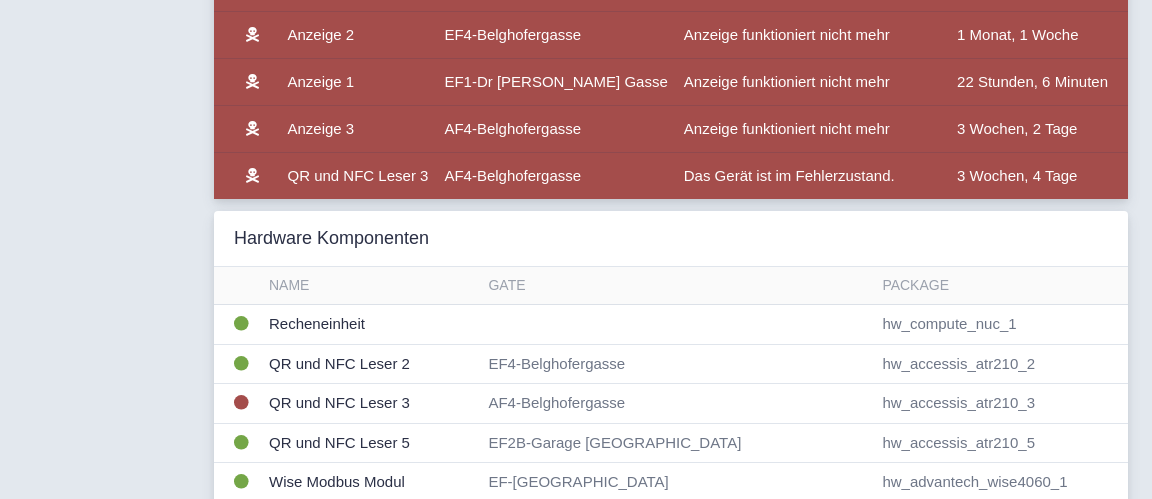 scroll, scrollTop: 756, scrollLeft: 0, axis: vertical 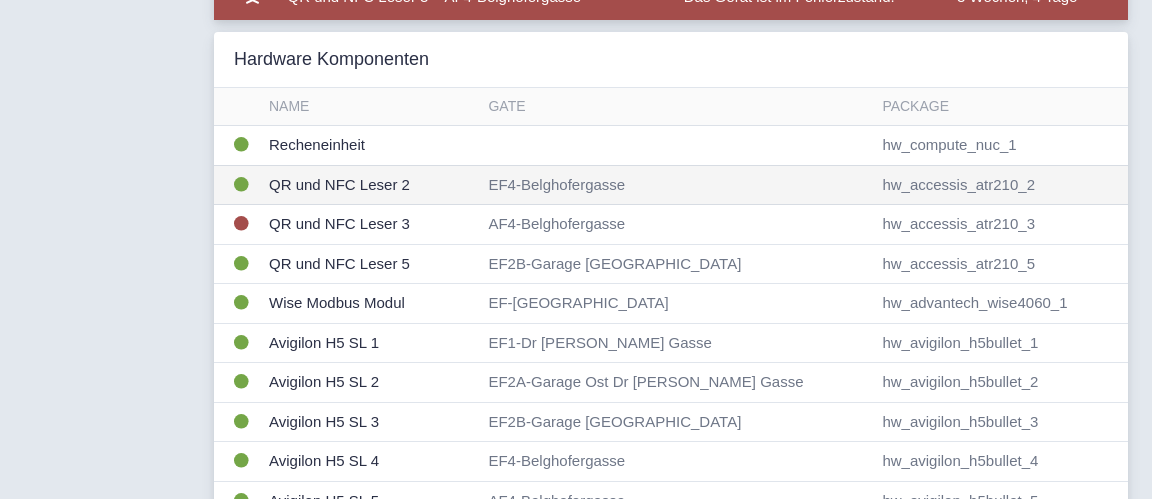 click on "EF4-Belghofergasse" at bounding box center [677, 185] 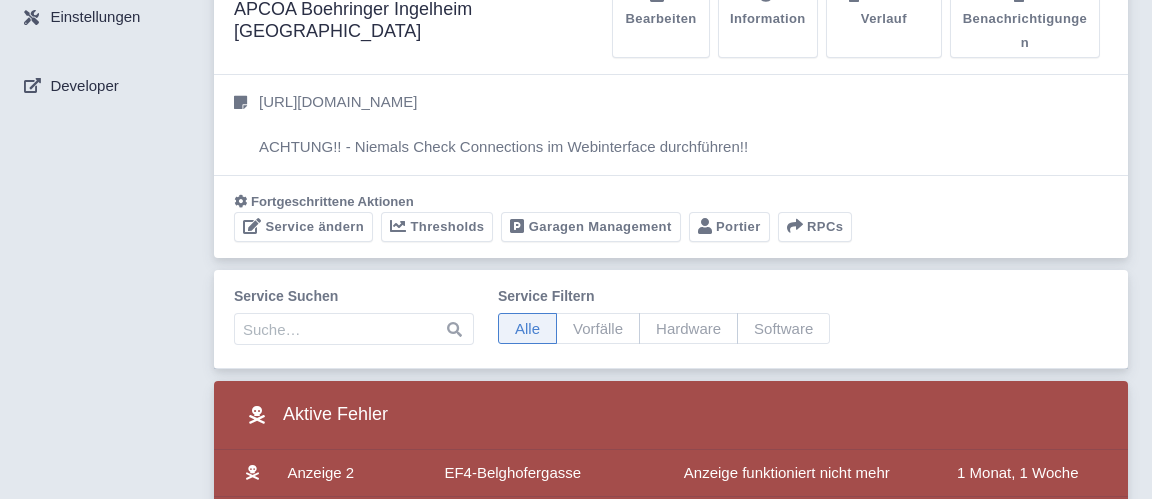 scroll, scrollTop: 0, scrollLeft: 0, axis: both 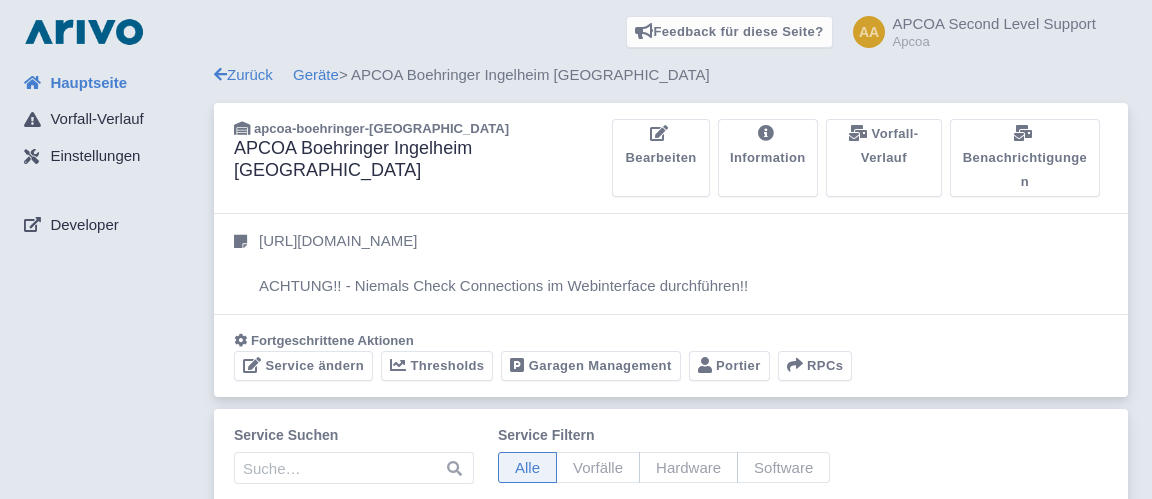 click on "Hauptseite" at bounding box center [88, 83] 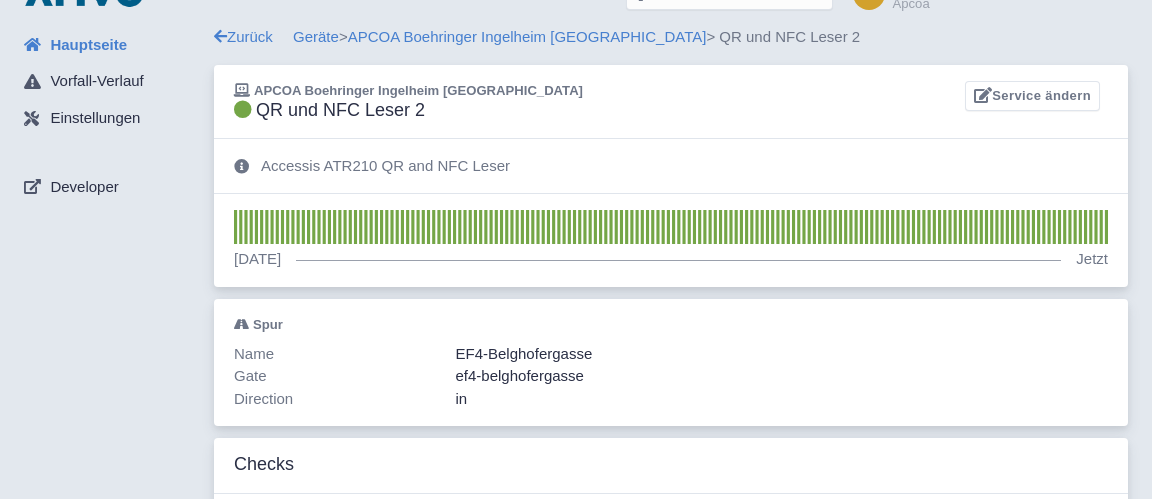 scroll, scrollTop: 0, scrollLeft: 0, axis: both 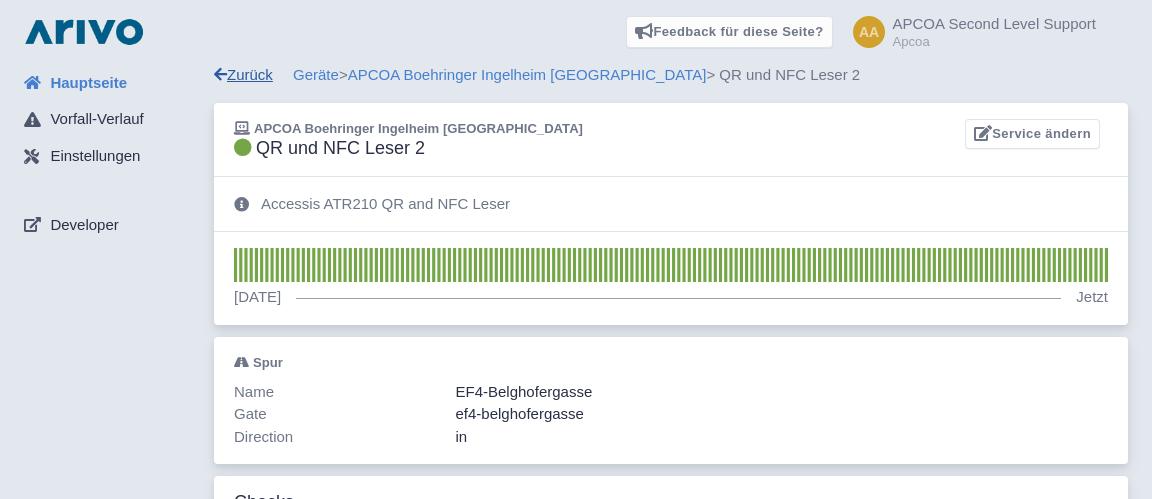 click on "Zurück" at bounding box center [243, 74] 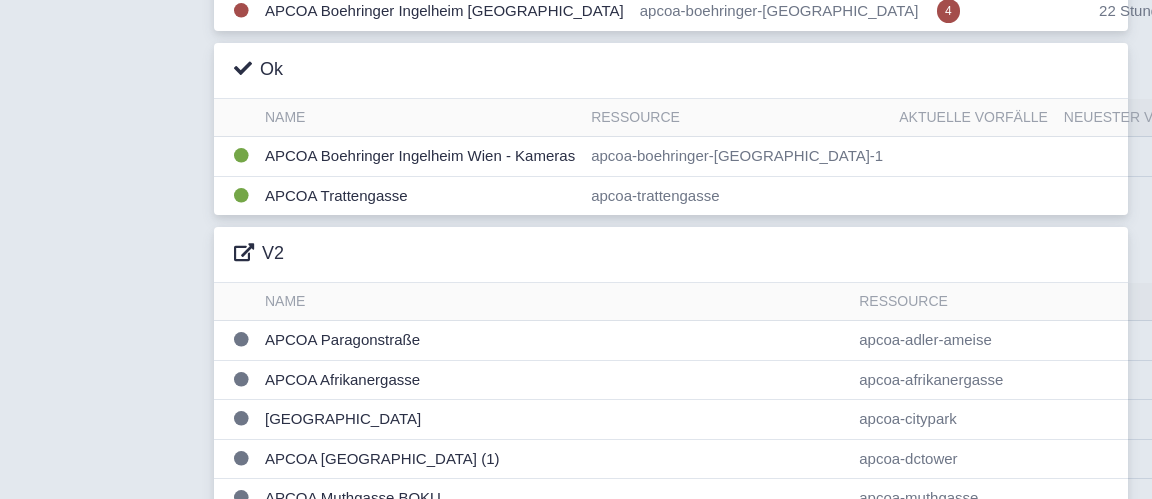 scroll, scrollTop: 432, scrollLeft: 0, axis: vertical 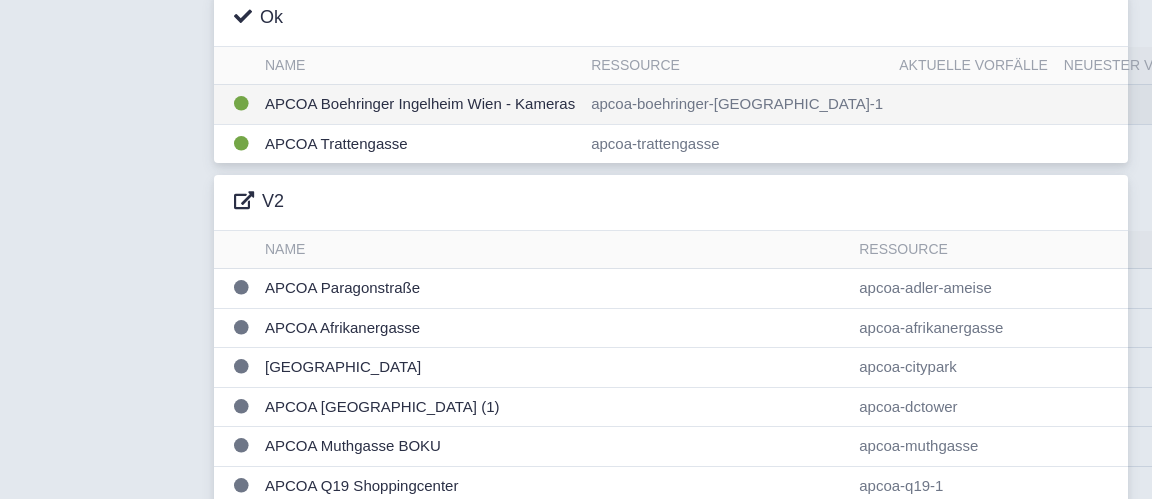 click on "APCOA Boehringer Ingelheim Wien - Kameras" at bounding box center [420, 105] 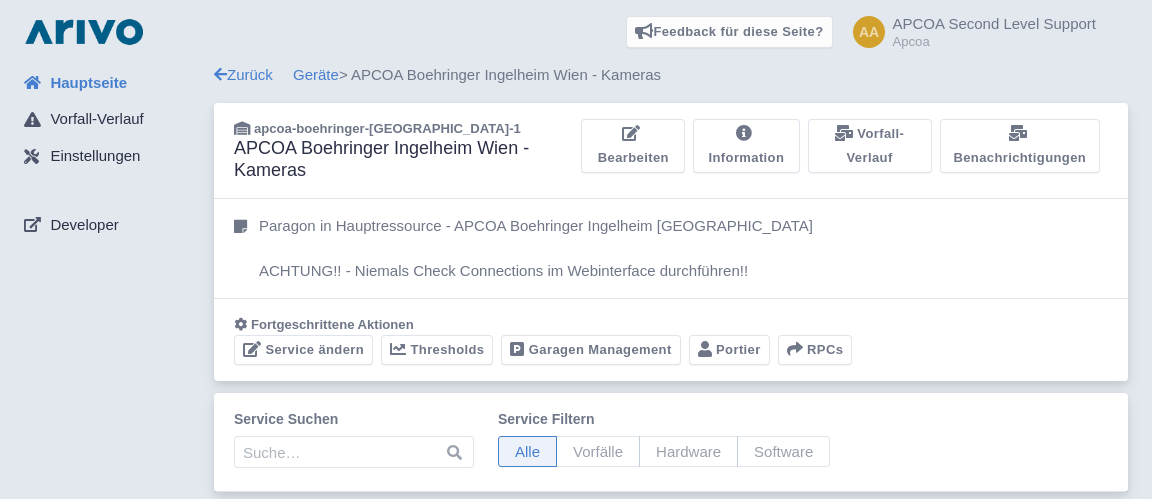 scroll, scrollTop: 0, scrollLeft: 0, axis: both 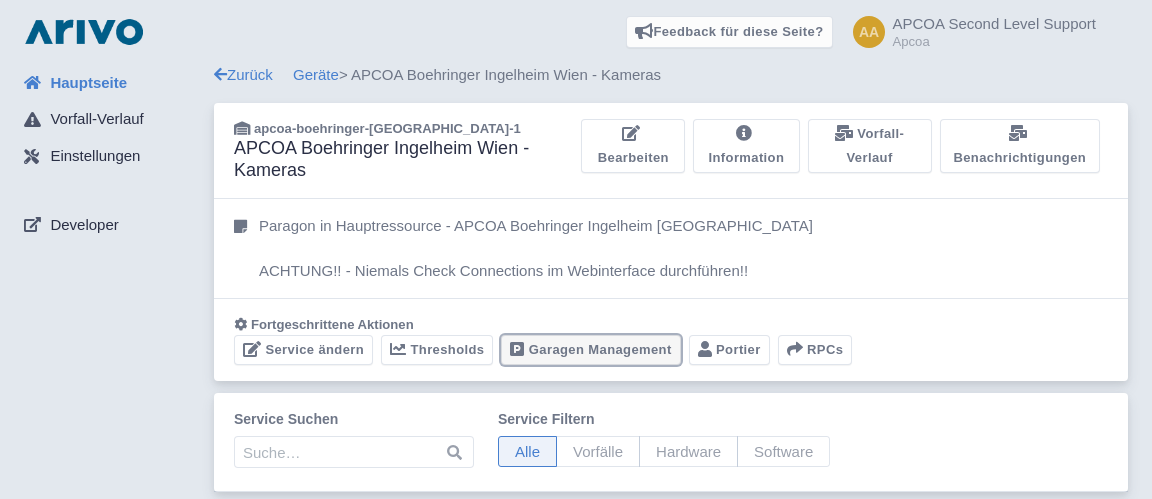 click on "Garagen Management" at bounding box center (590, 350) 